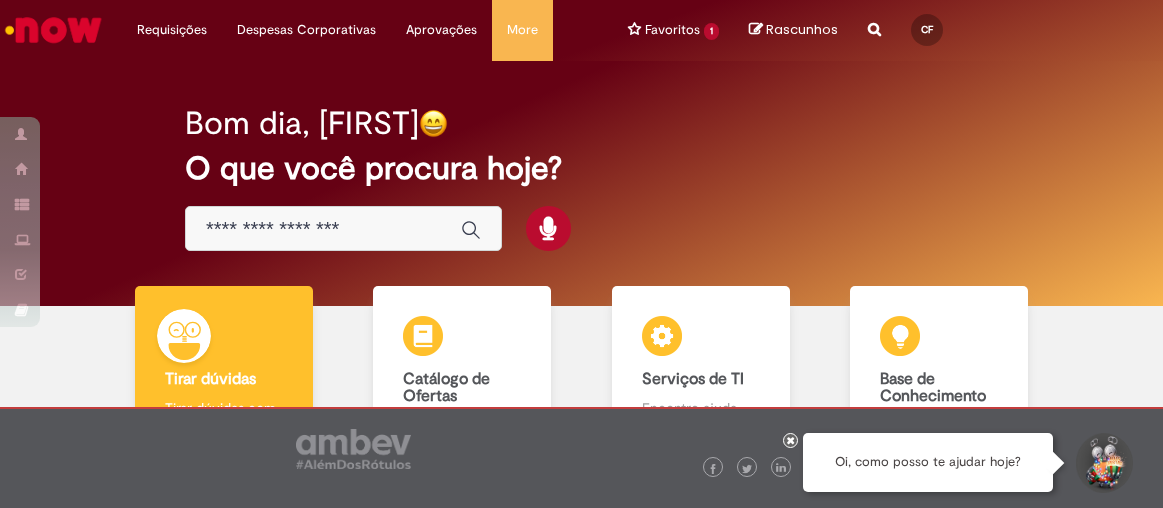 scroll, scrollTop: 0, scrollLeft: 0, axis: both 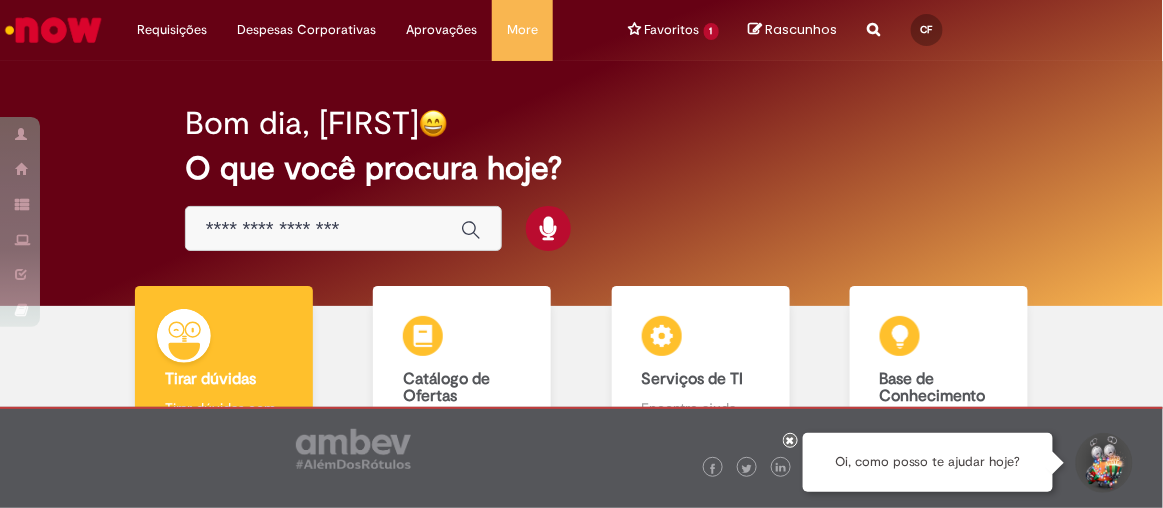 click at bounding box center [791, 440] 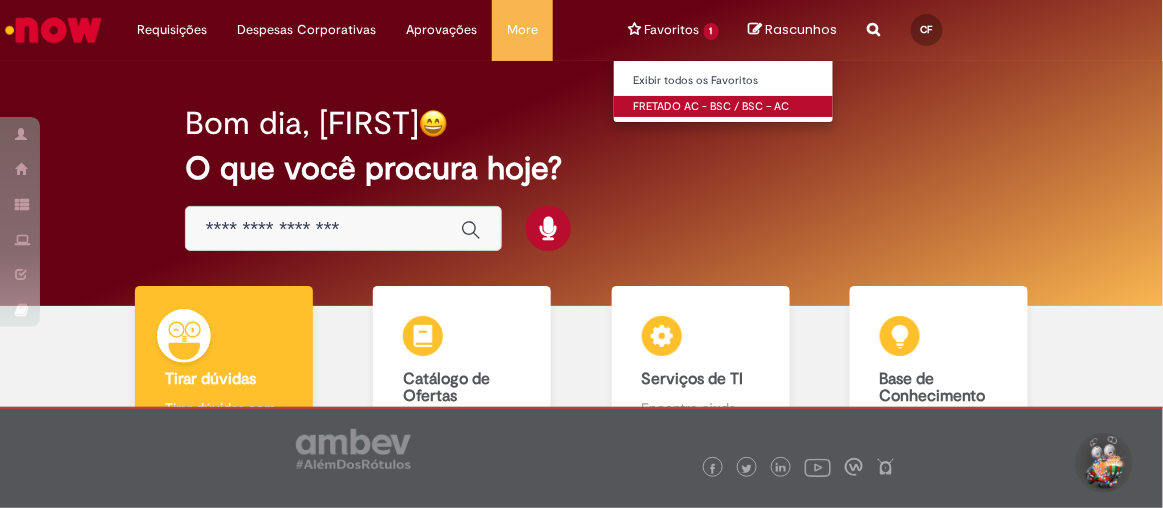 click on "FRETADO AC - BSC / BSC – AC" at bounding box center (724, 107) 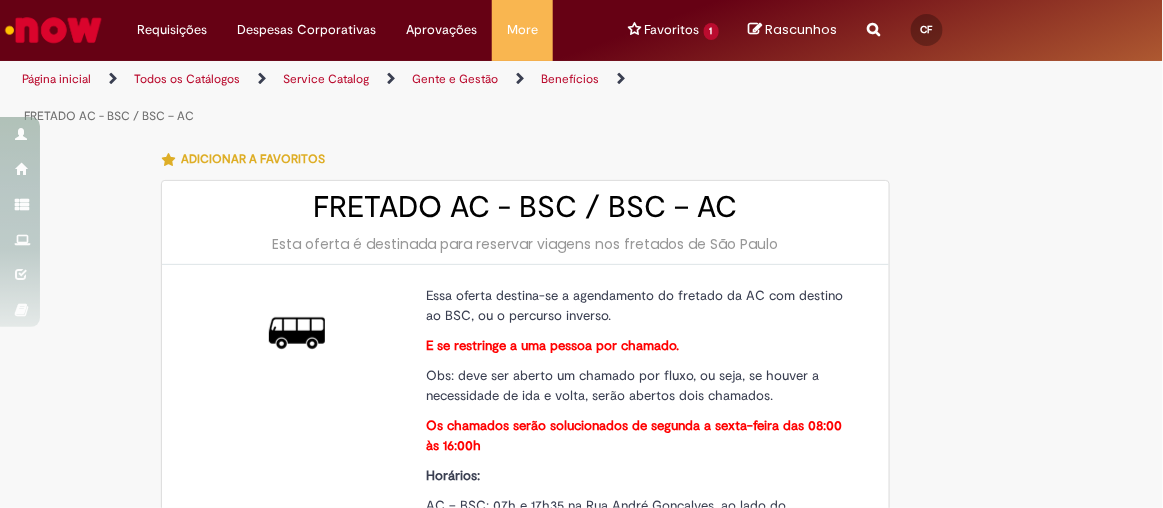 type on "********" 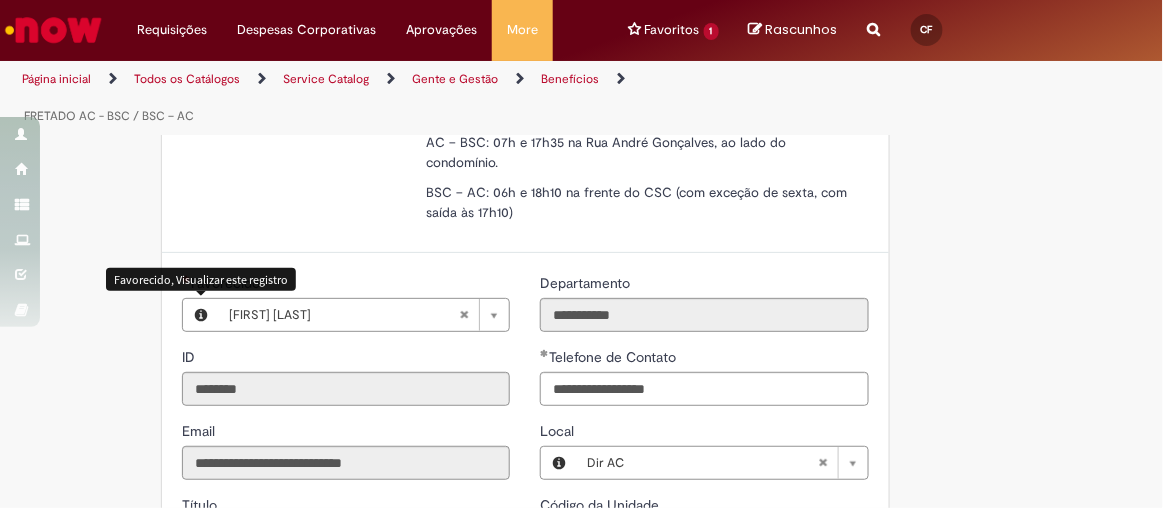 type on "**********" 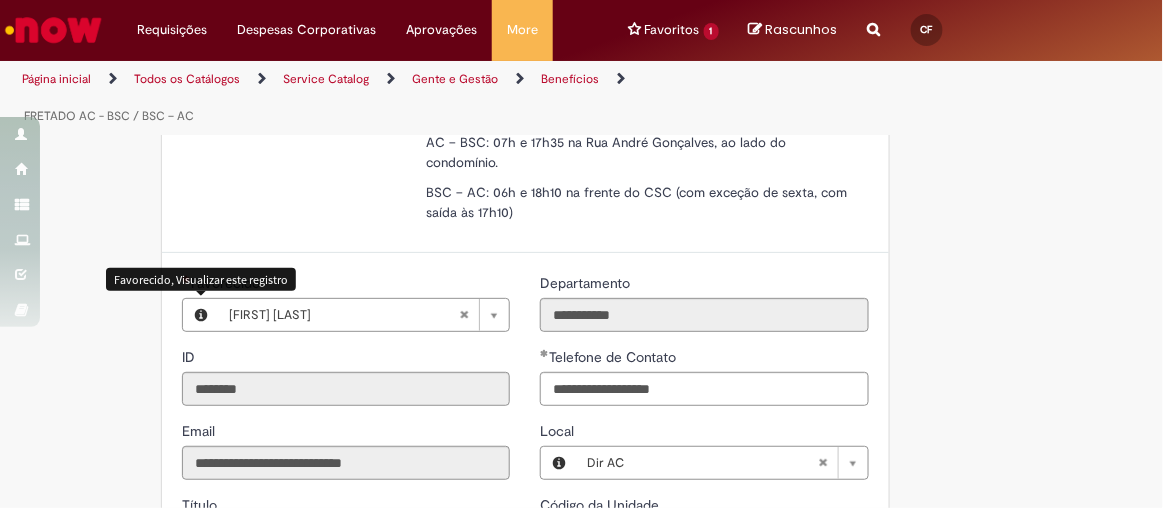 type on "**********" 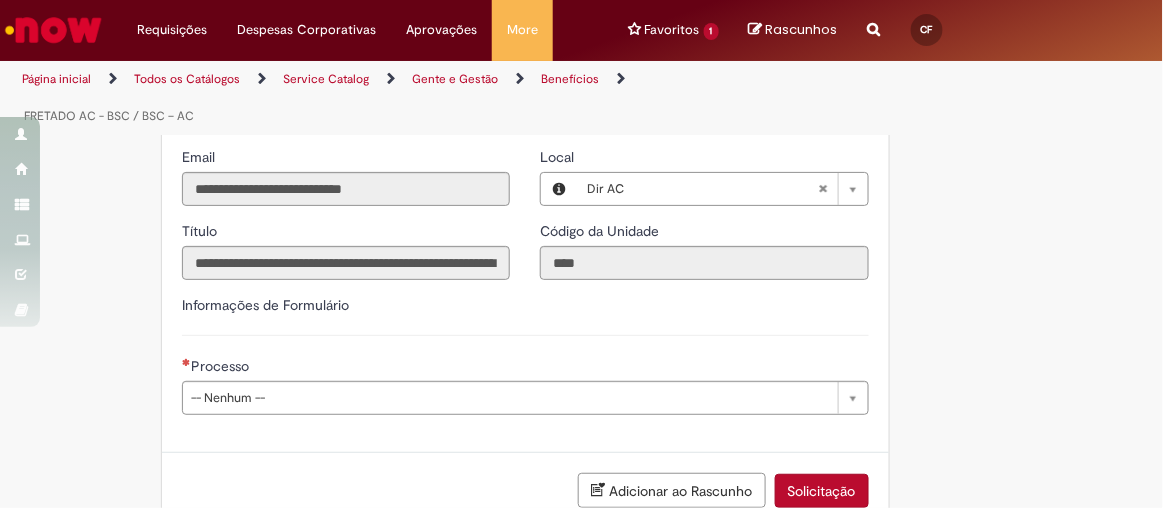 scroll, scrollTop: 727, scrollLeft: 0, axis: vertical 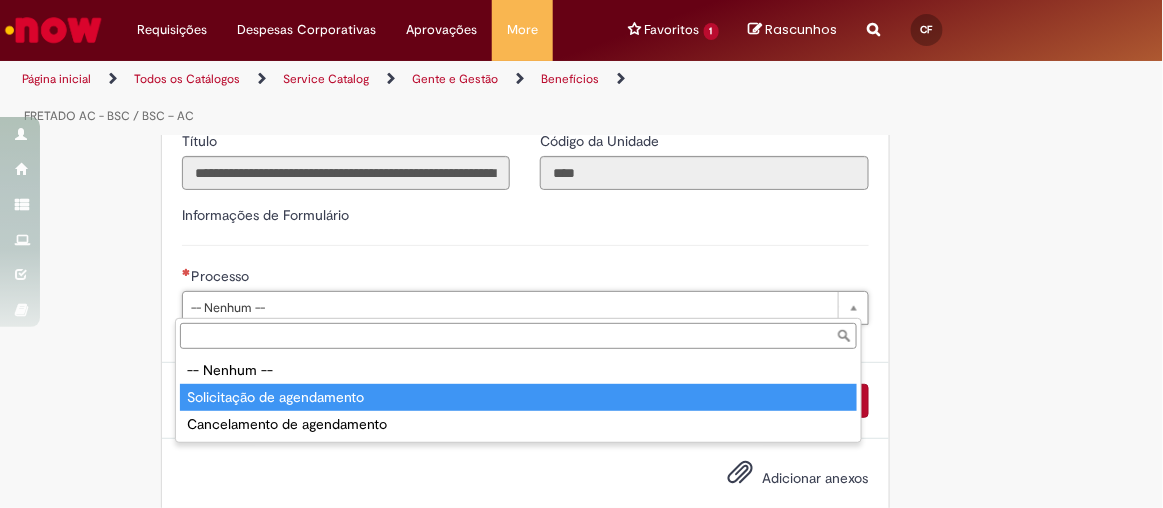 type on "**********" 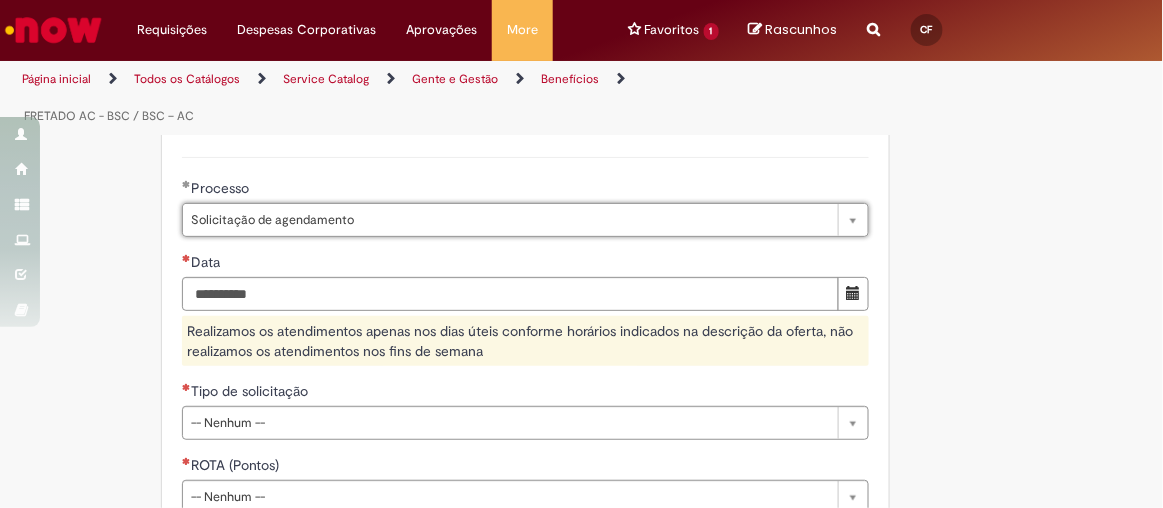 scroll, scrollTop: 818, scrollLeft: 0, axis: vertical 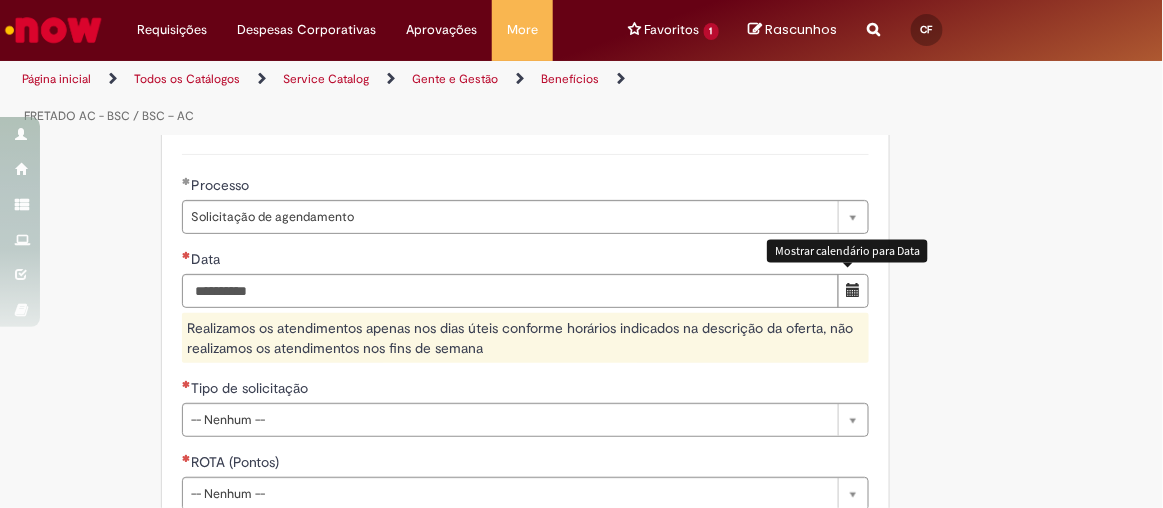 click at bounding box center [853, 290] 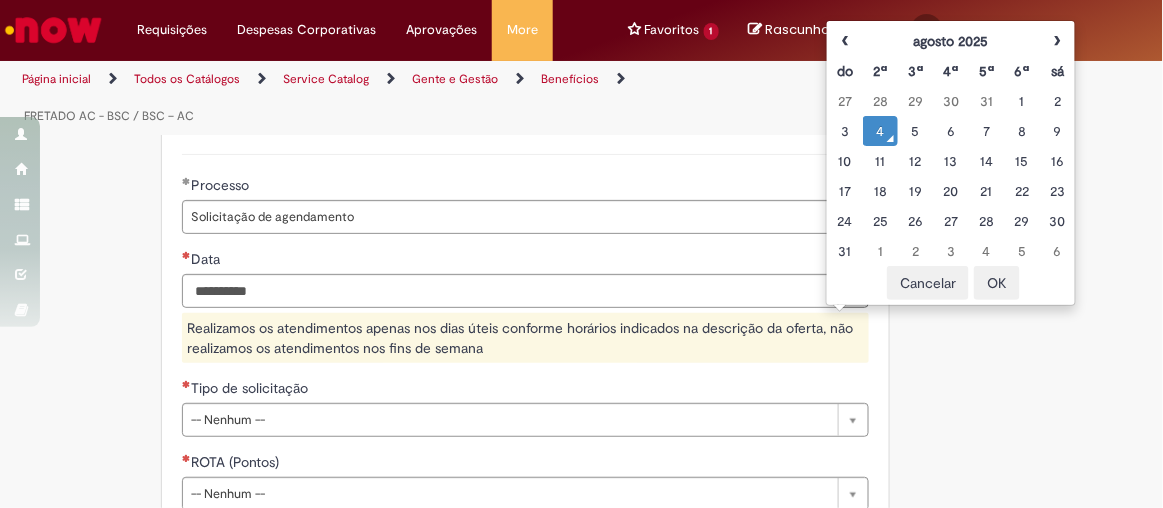 click on "4" at bounding box center [880, 131] 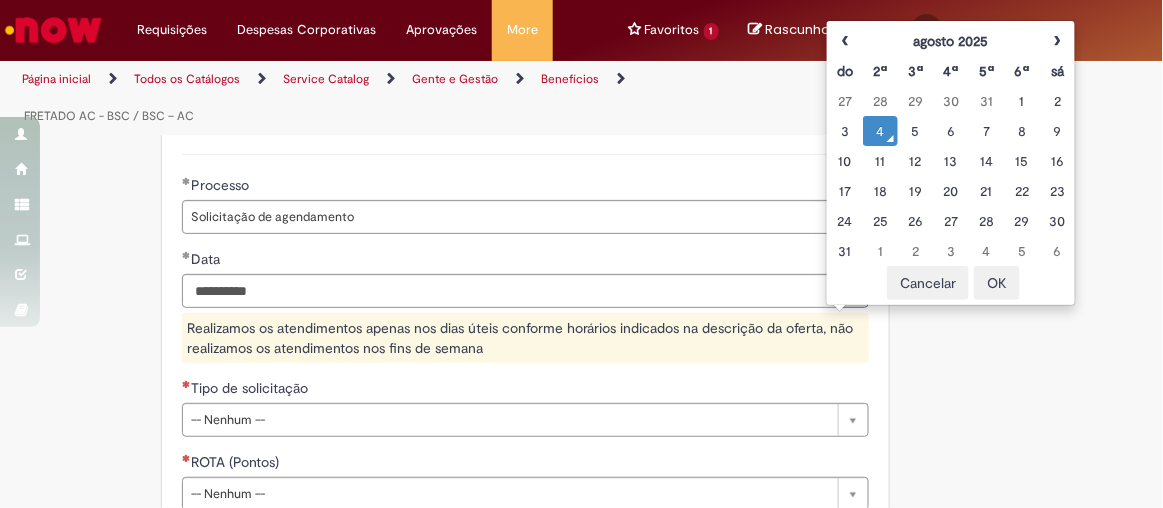 click on "**********" at bounding box center (582, 145) 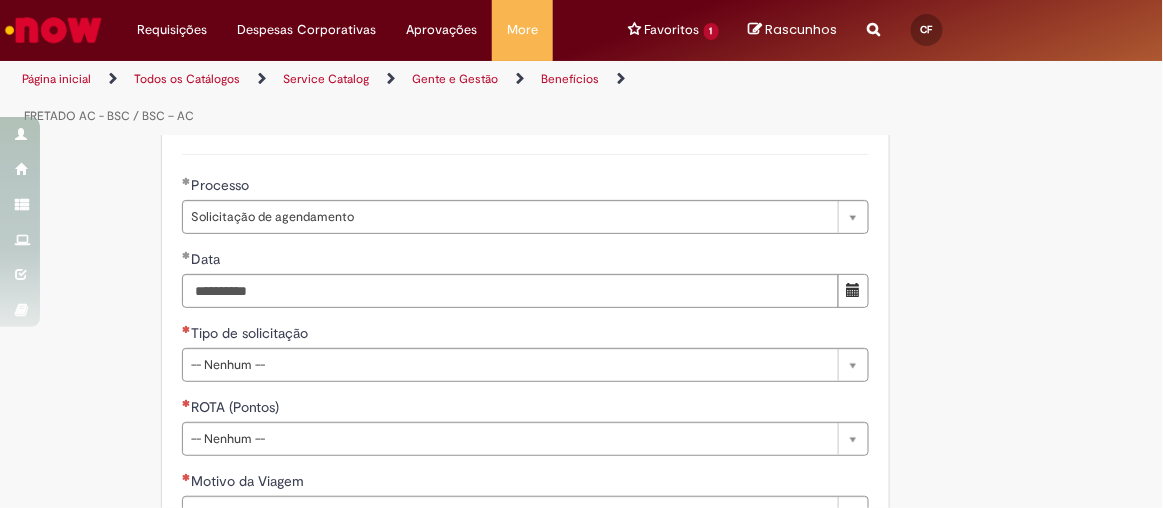 scroll, scrollTop: 909, scrollLeft: 0, axis: vertical 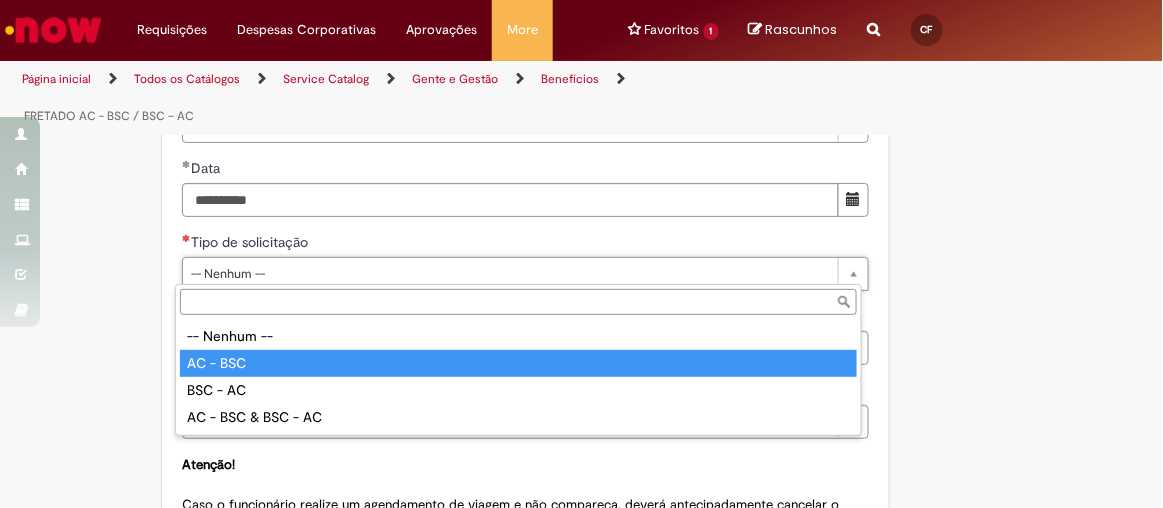 type on "********" 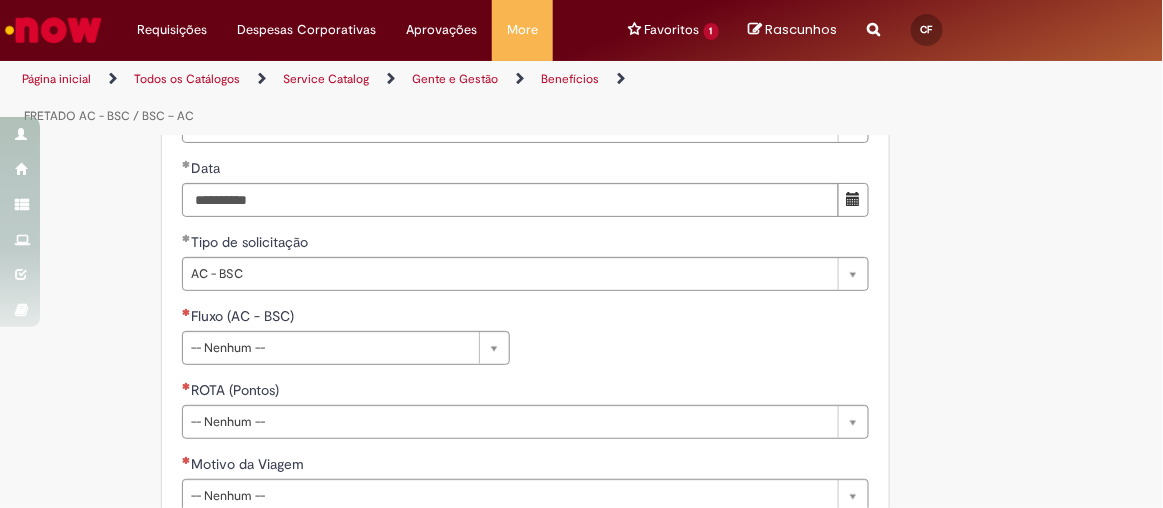 click on "**********" at bounding box center [501, 63] 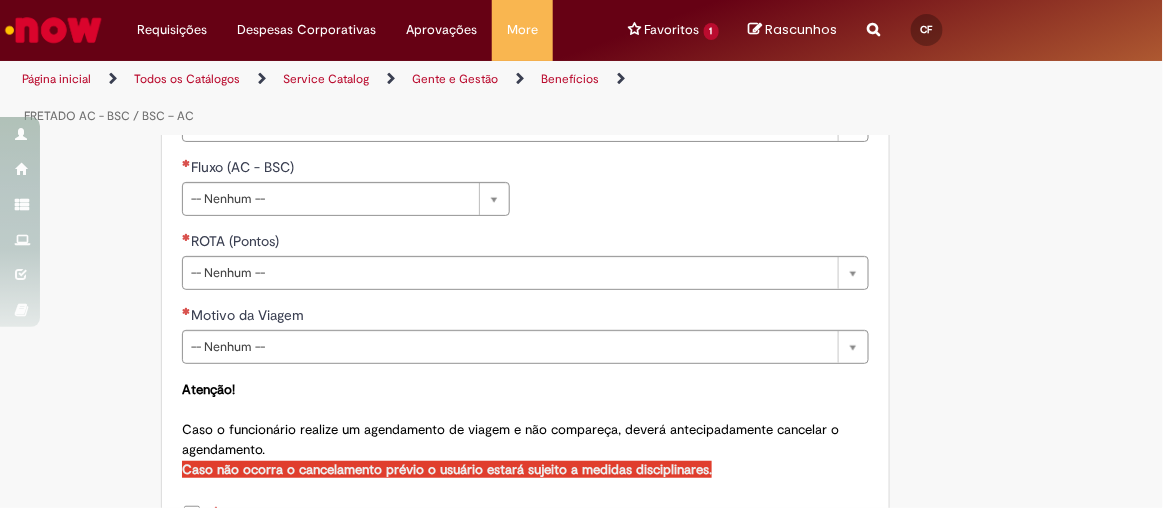 scroll, scrollTop: 1090, scrollLeft: 0, axis: vertical 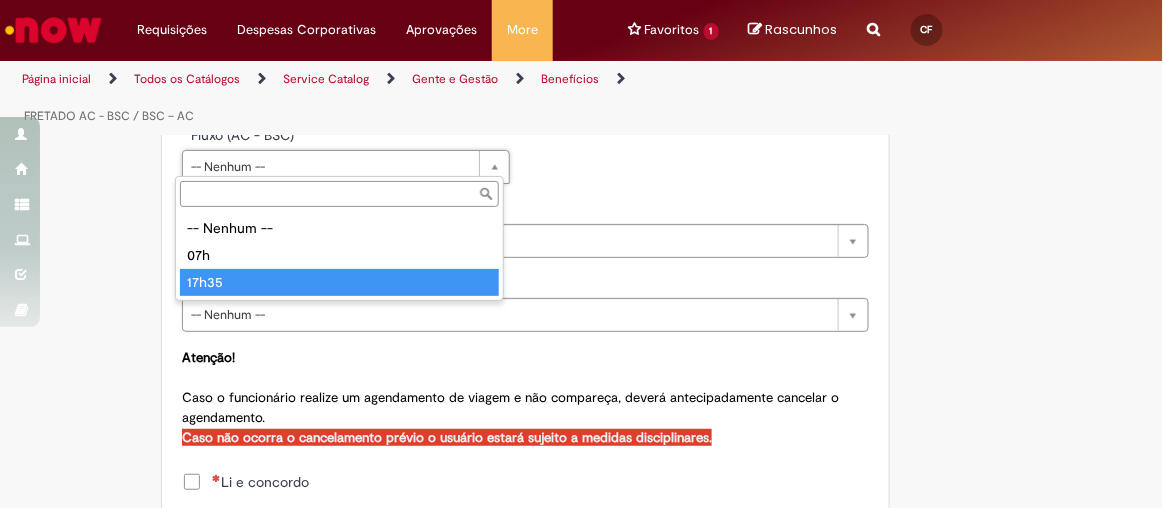 type on "*****" 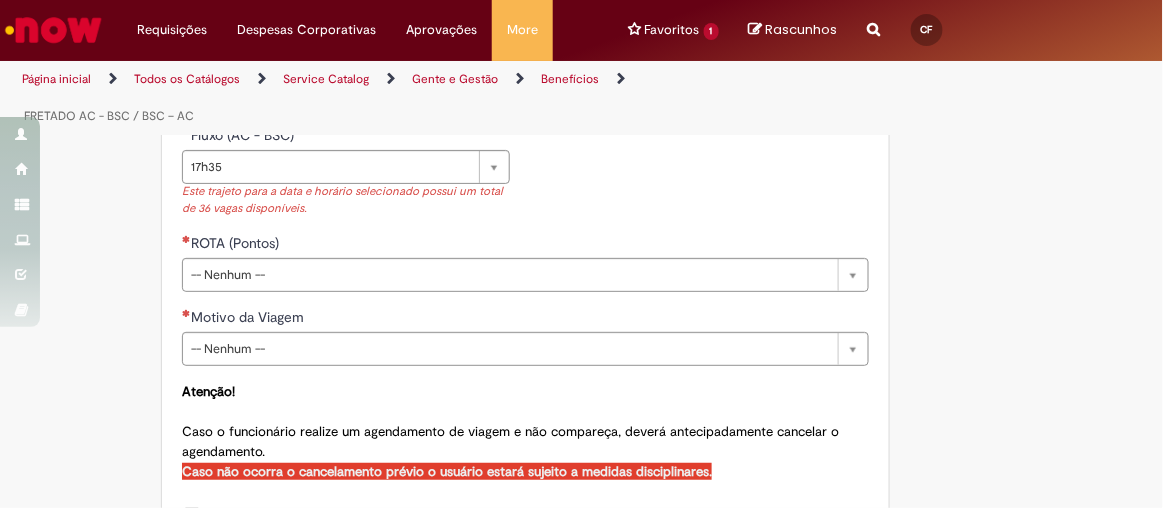 click on "**********" at bounding box center (501, -101) 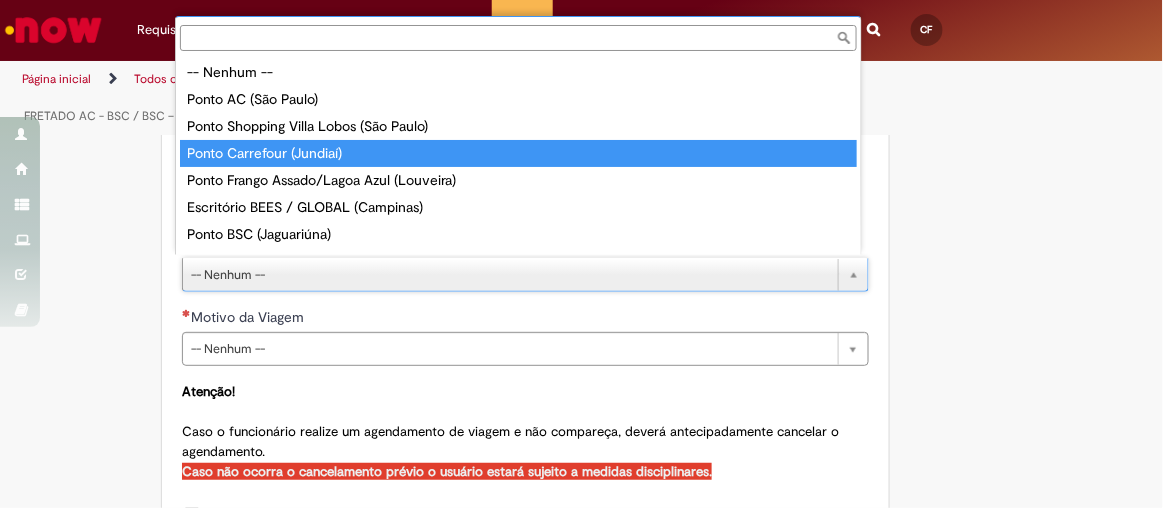 type on "**********" 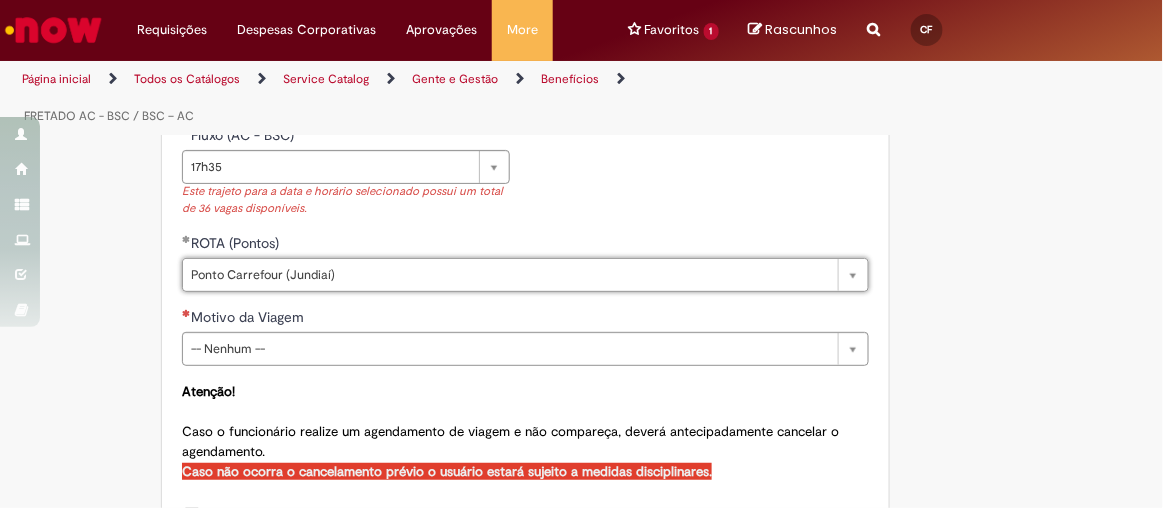 click on "**********" at bounding box center (501, -101) 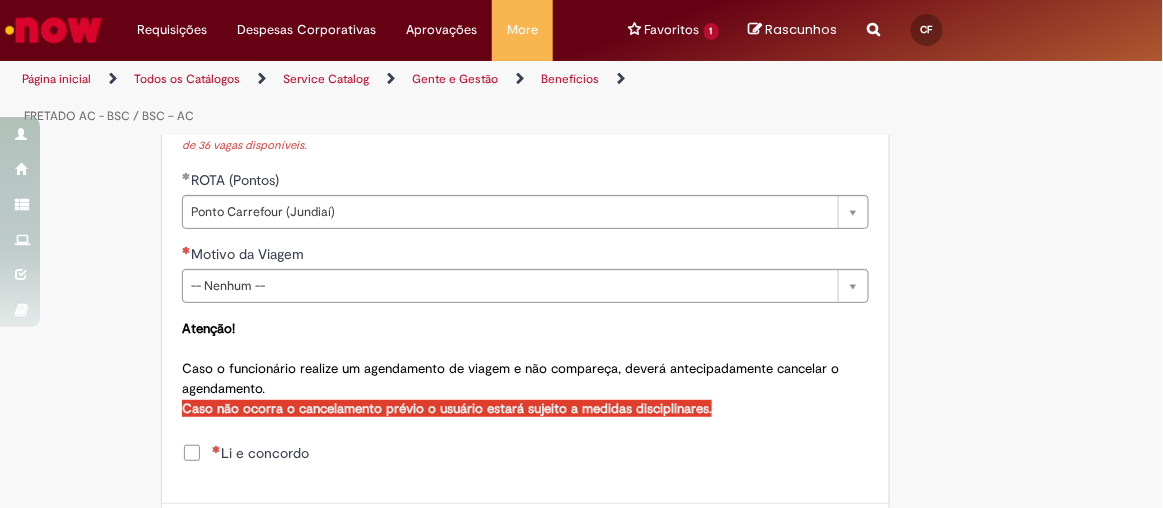 scroll, scrollTop: 1181, scrollLeft: 0, axis: vertical 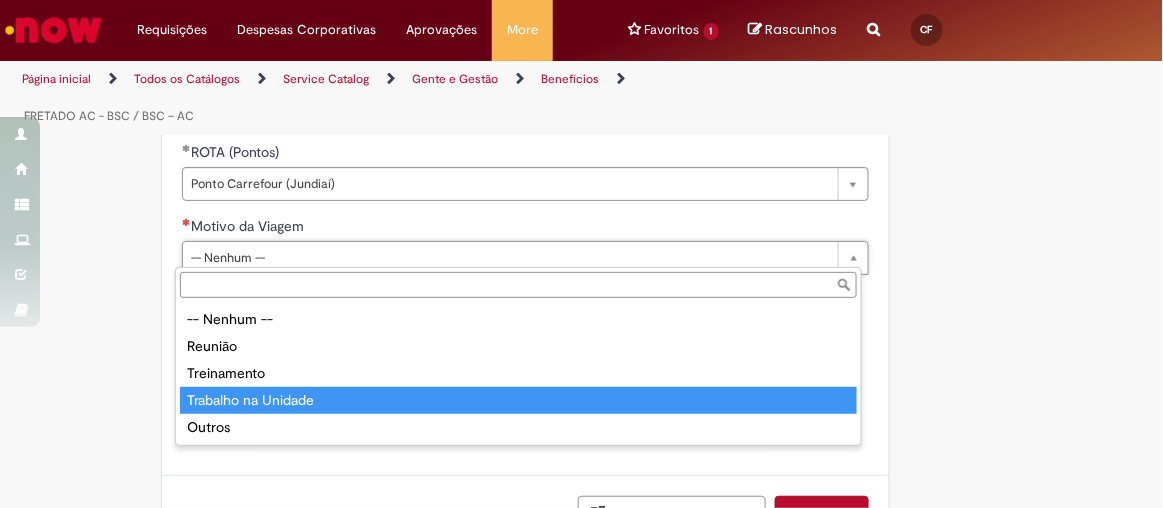 type on "**********" 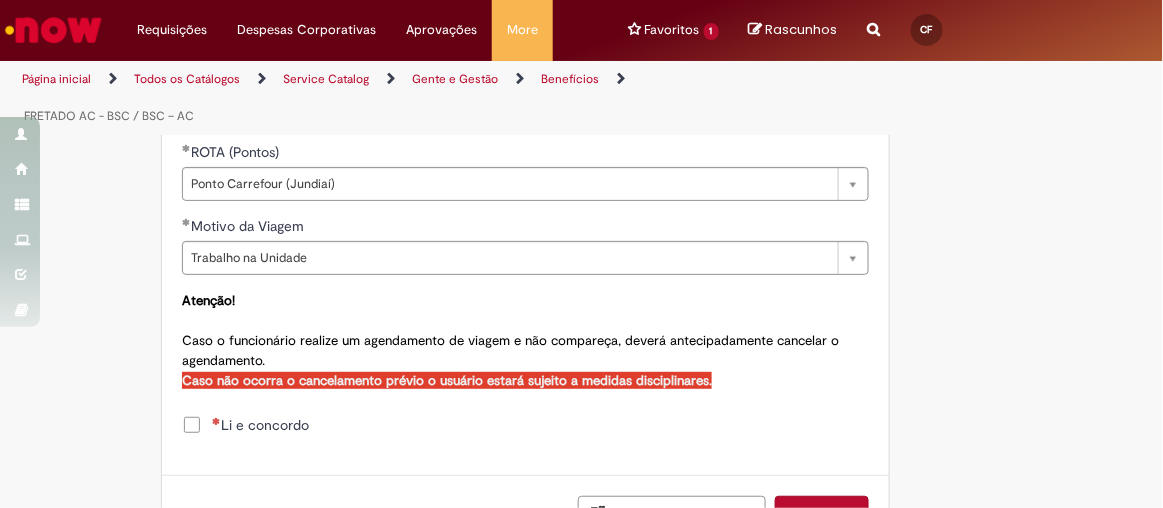click on "Li e concordo" at bounding box center [260, 425] 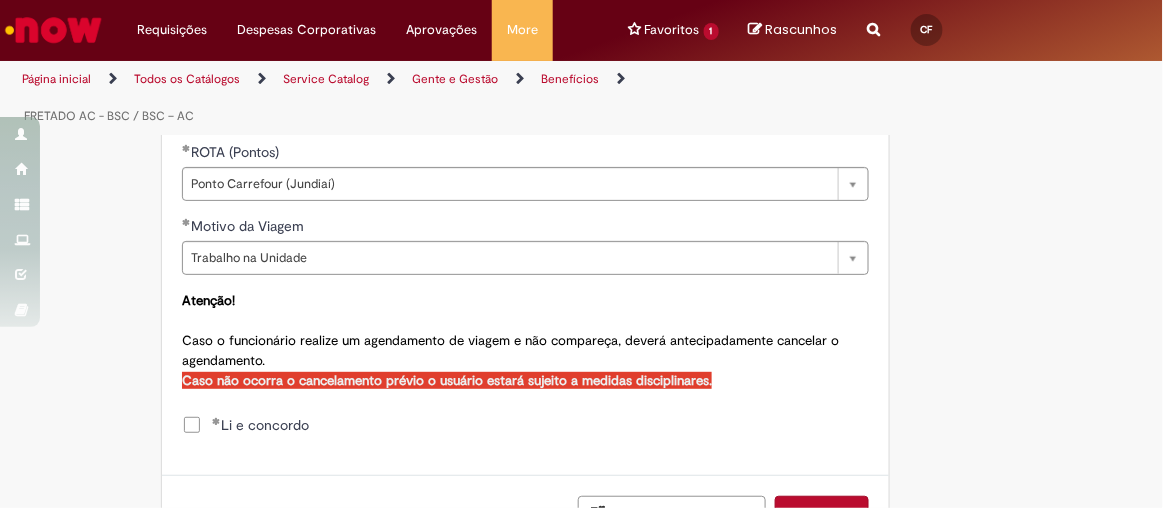 click on "**********" at bounding box center (501, -192) 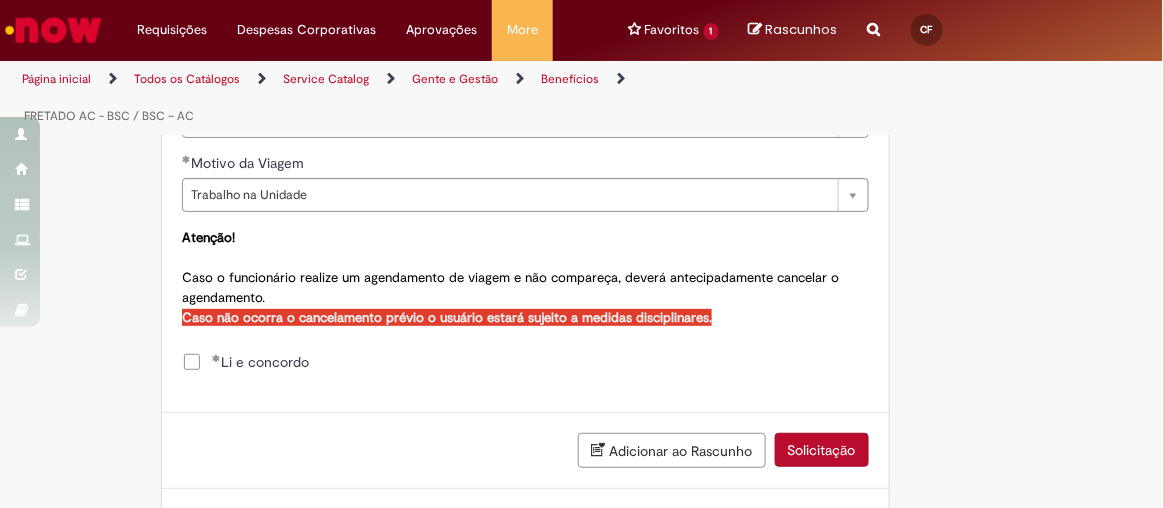 scroll, scrollTop: 1272, scrollLeft: 0, axis: vertical 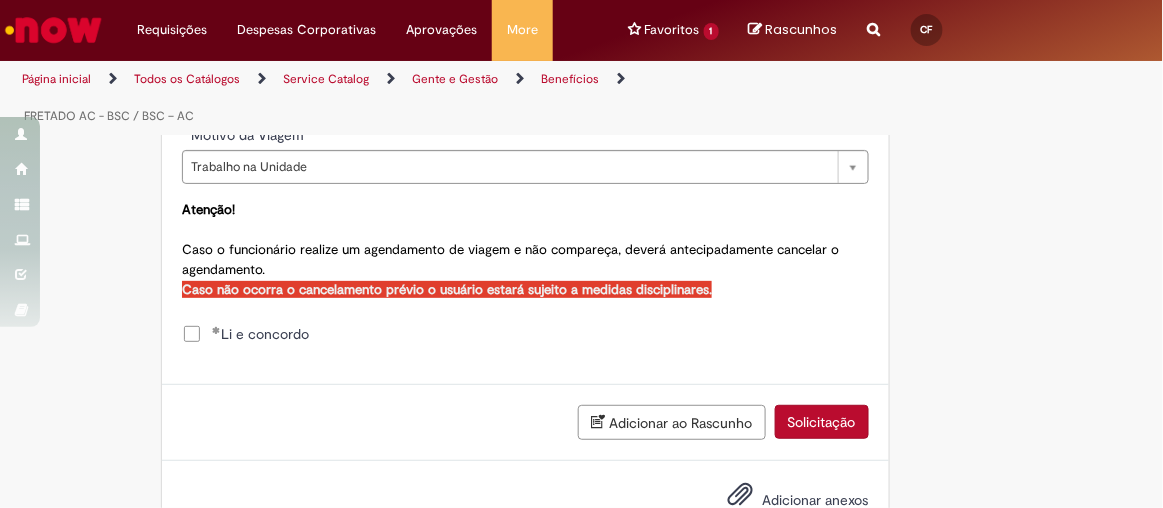 click on "Solicitação" at bounding box center (822, 422) 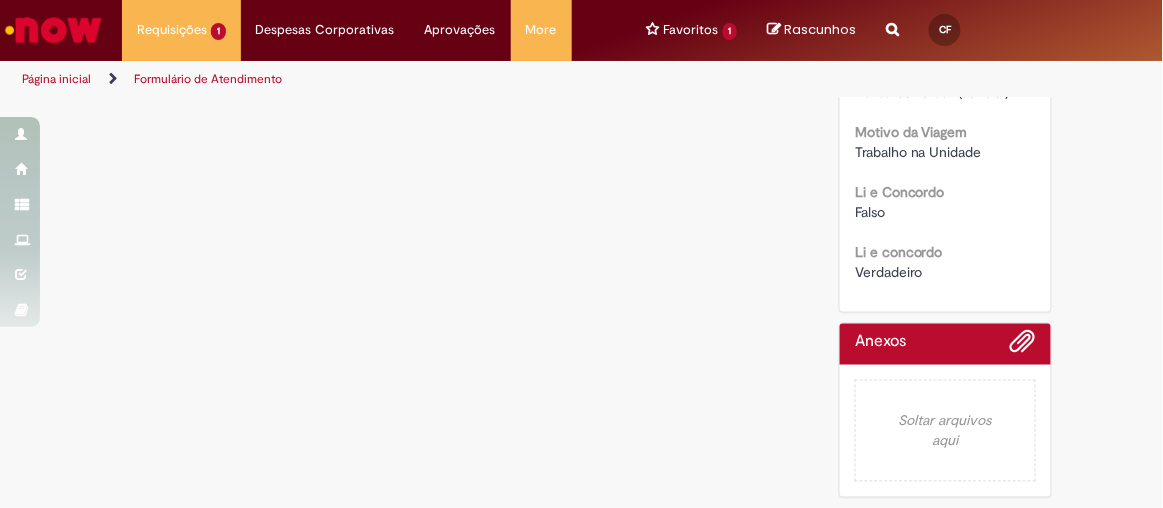 scroll, scrollTop: 0, scrollLeft: 0, axis: both 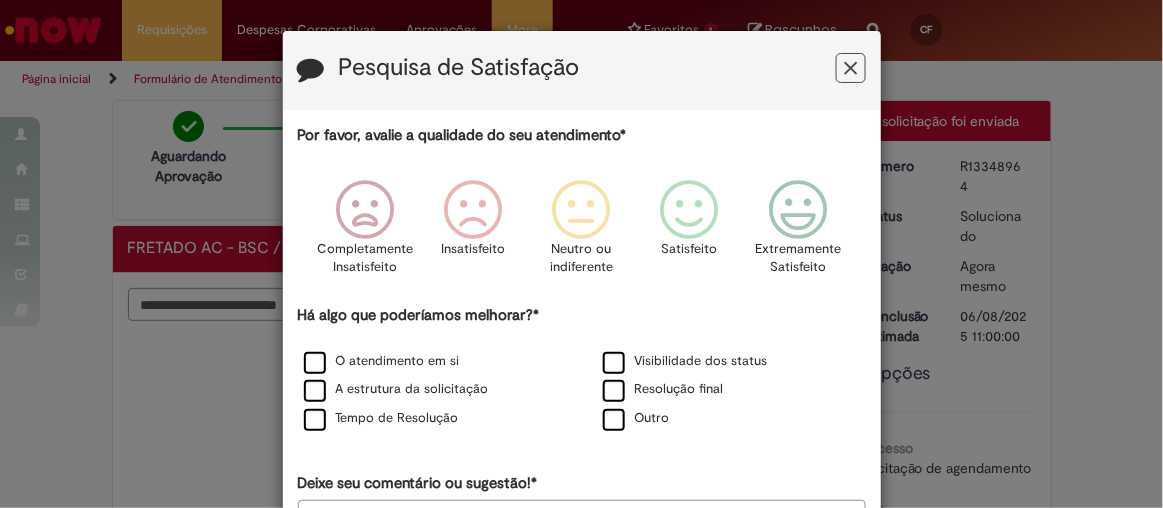click at bounding box center [850, 68] 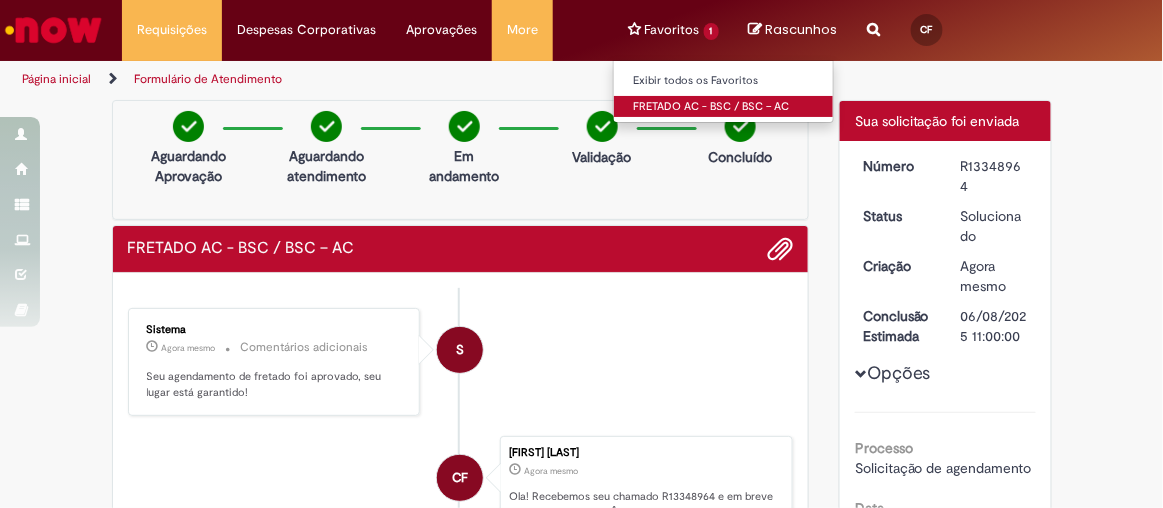 click on "FRETADO AC - BSC / BSC – AC" at bounding box center [724, 107] 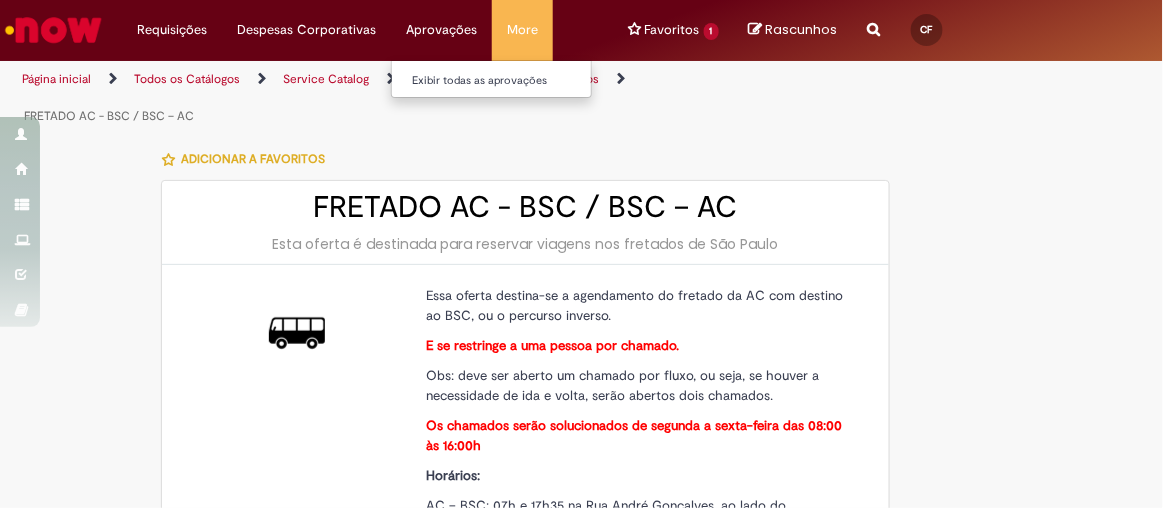 type on "********" 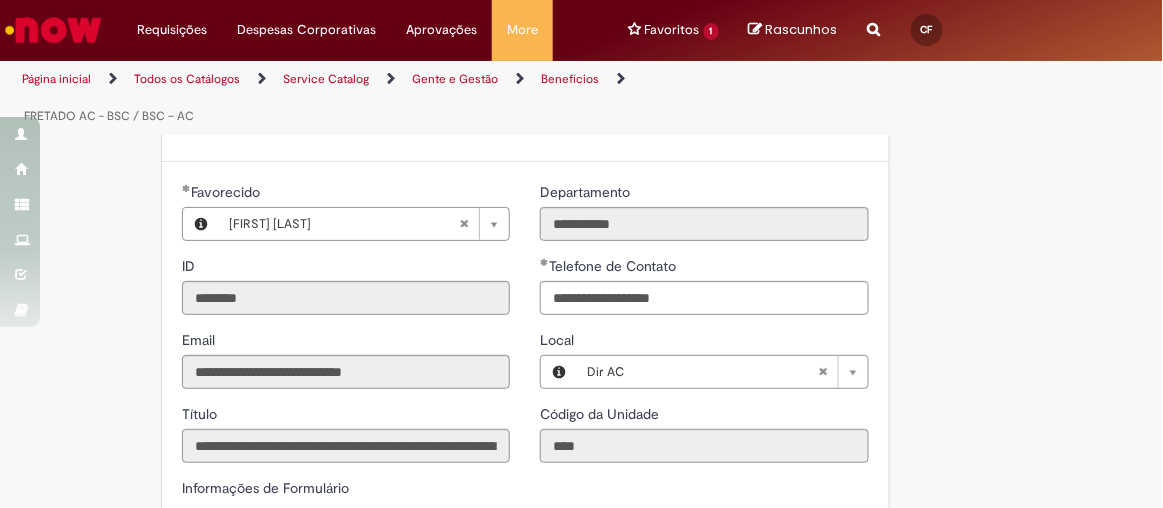 scroll, scrollTop: 761, scrollLeft: 0, axis: vertical 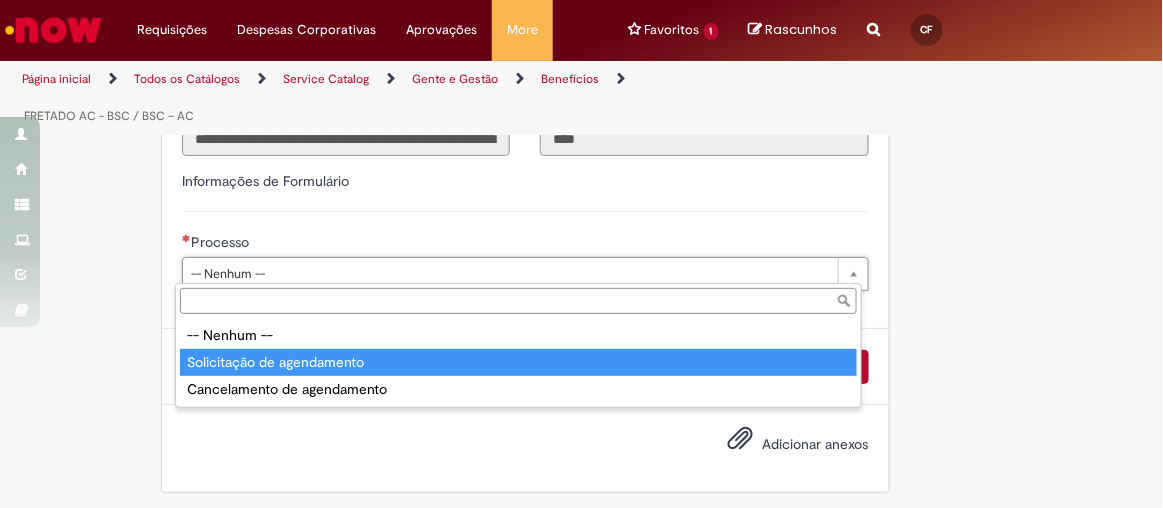 type on "**********" 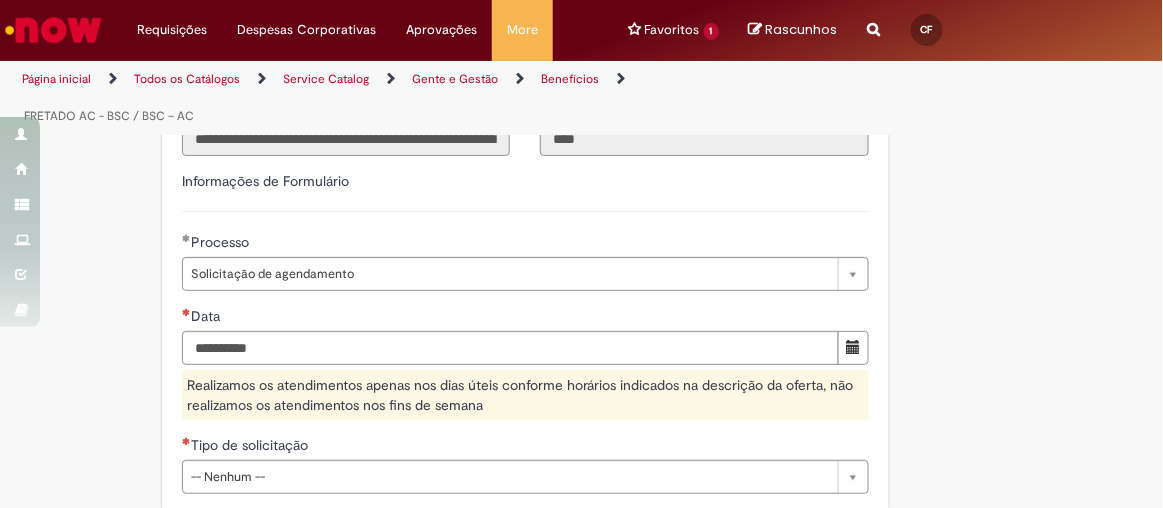 click on "**********" at bounding box center [501, 202] 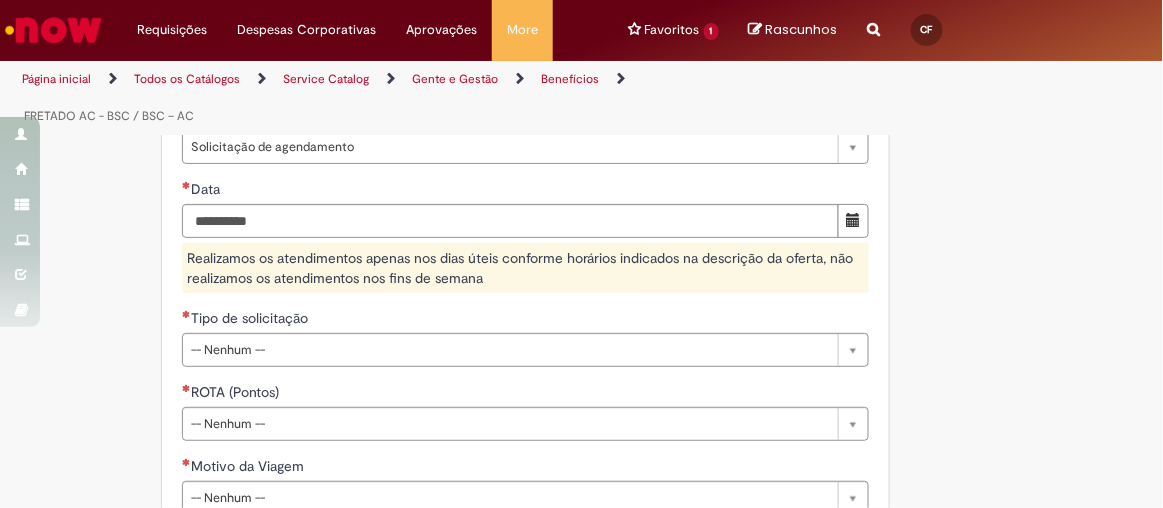scroll, scrollTop: 943, scrollLeft: 0, axis: vertical 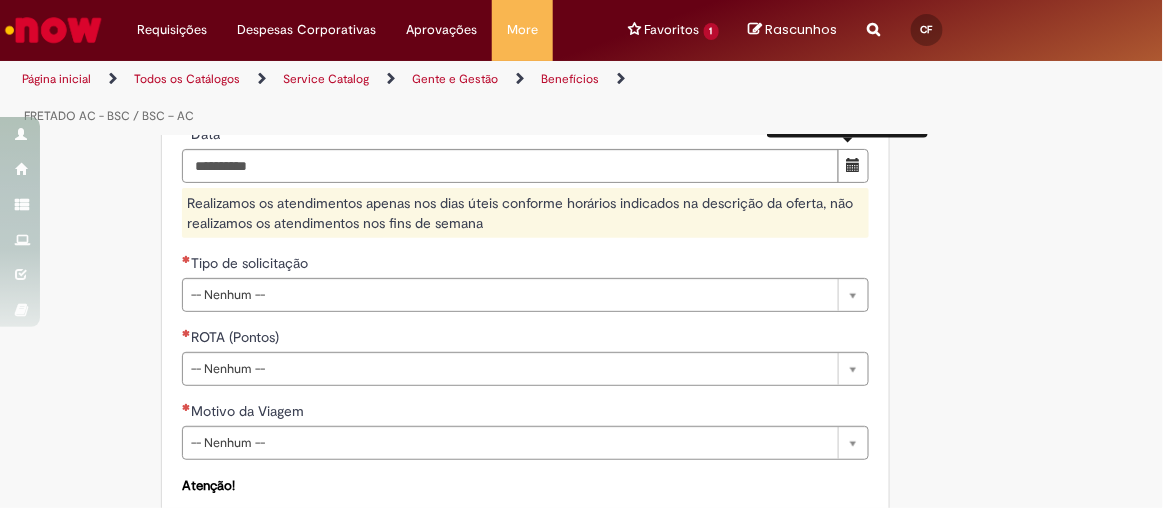 click at bounding box center [853, 166] 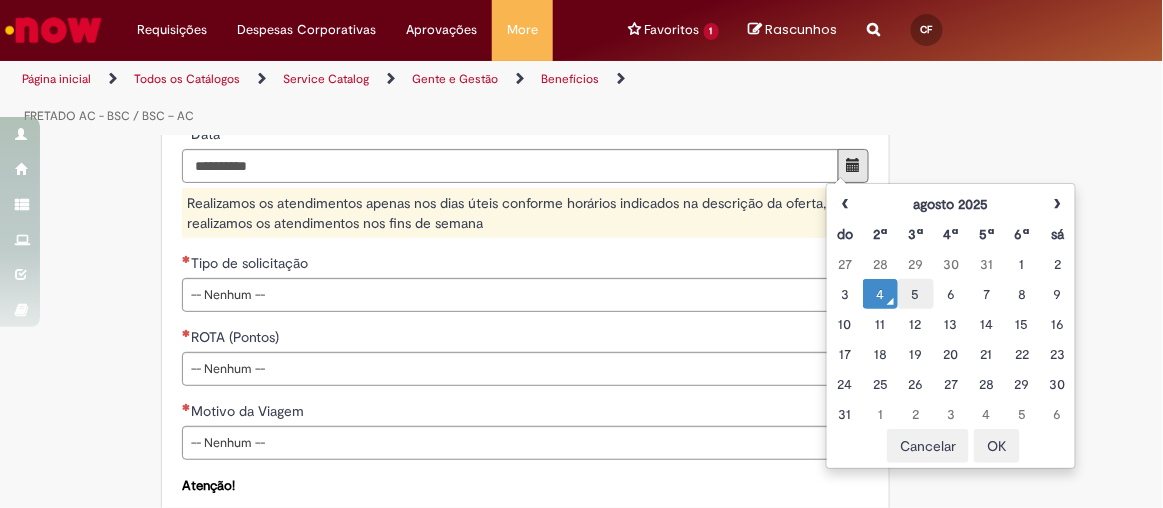 click on "5" at bounding box center [915, 294] 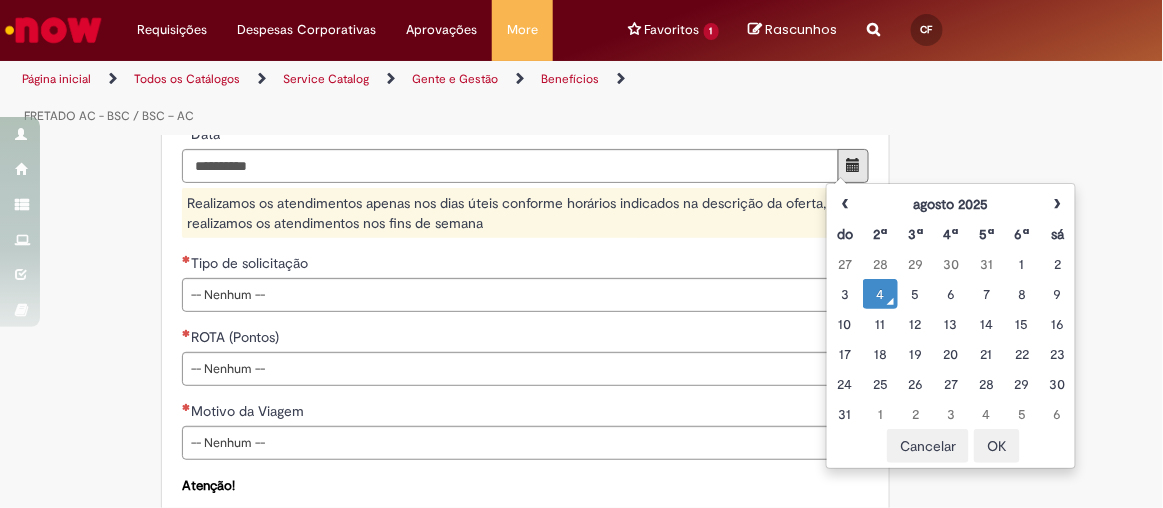 type on "**********" 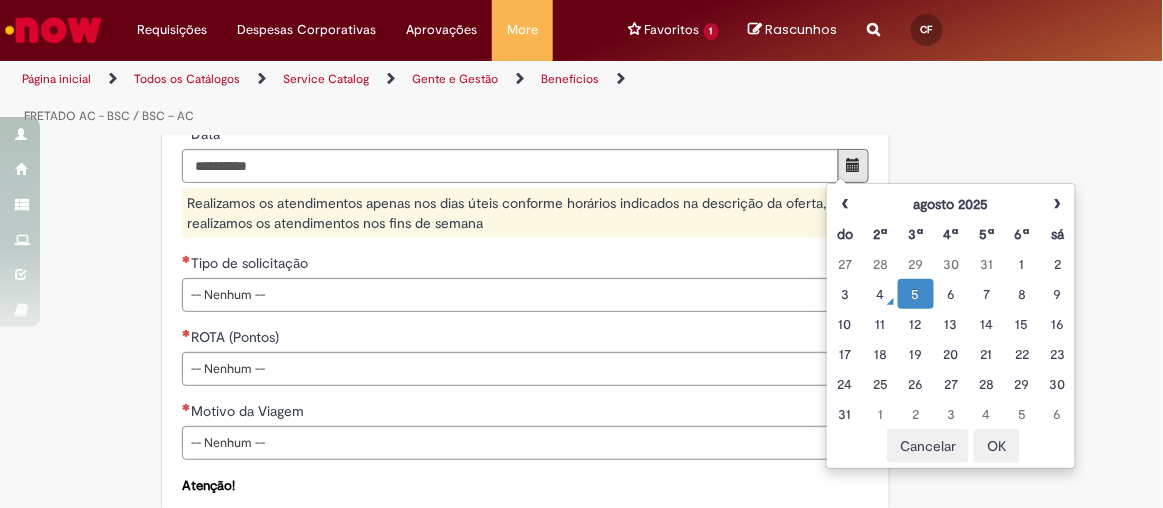 click on "**********" at bounding box center (501, 20) 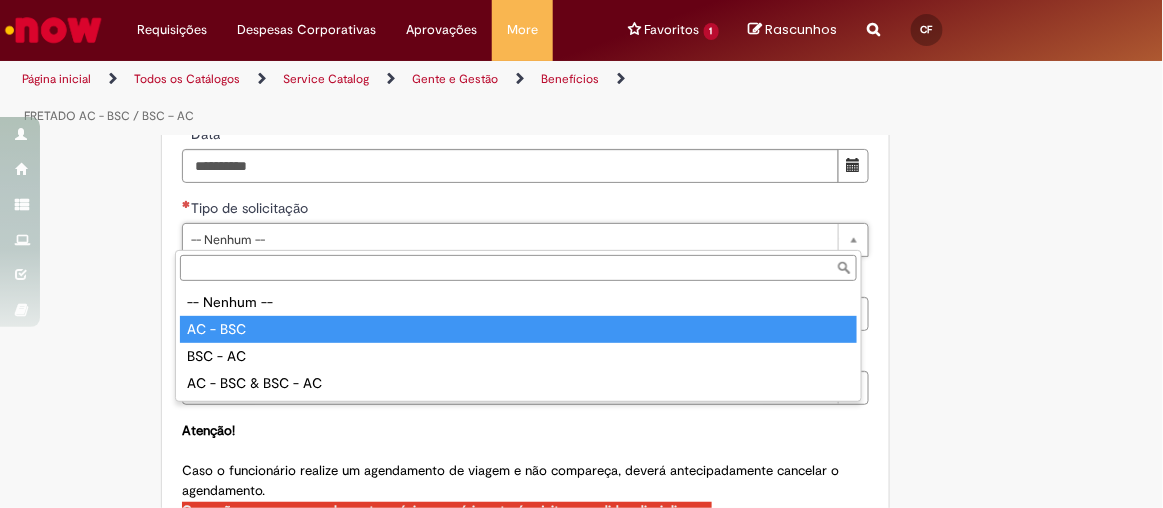 drag, startPoint x: 268, startPoint y: 328, endPoint x: 184, endPoint y: 336, distance: 84.38009 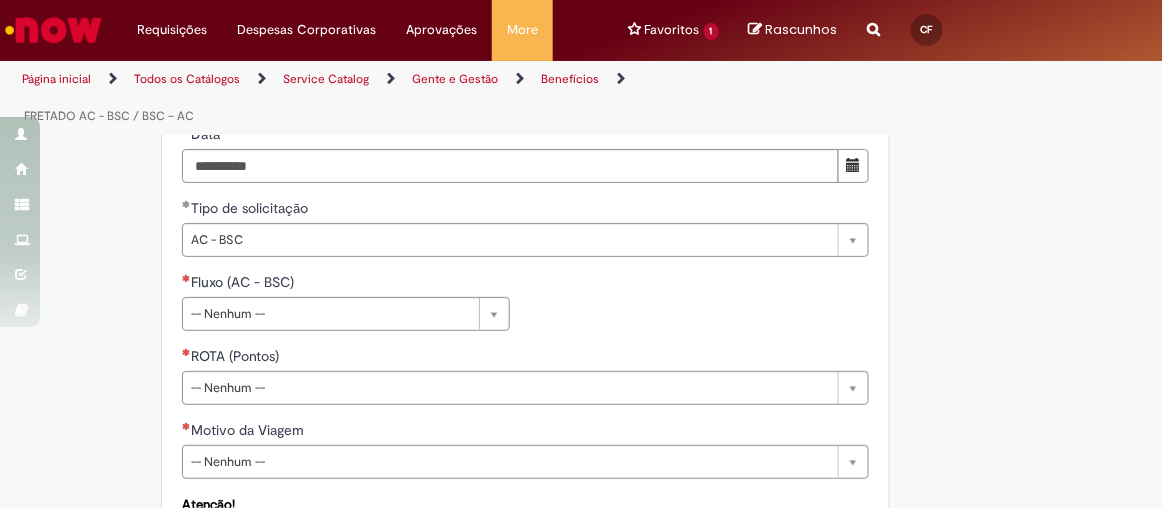 click on "**********" at bounding box center (501, 29) 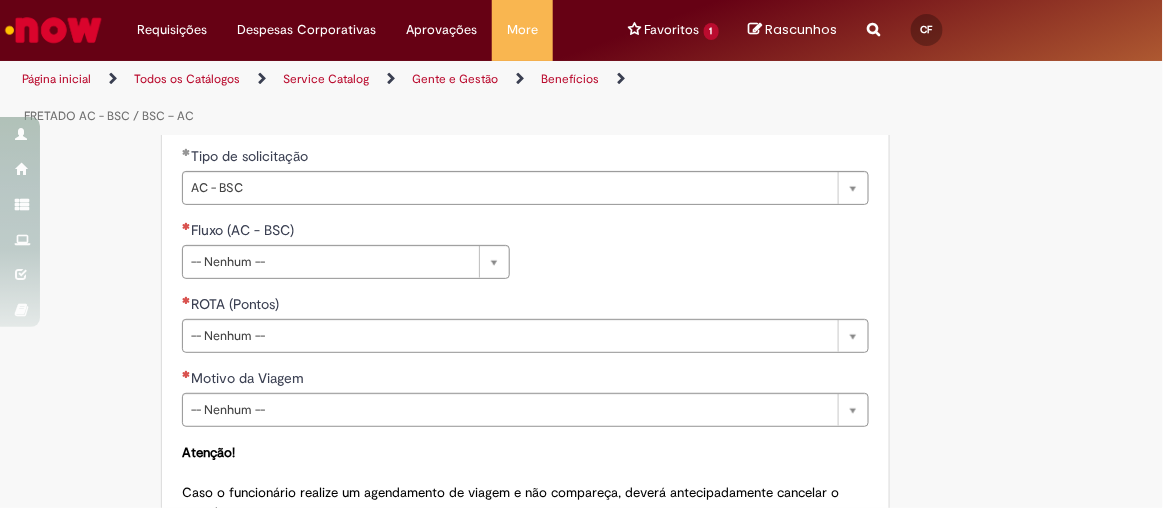 scroll, scrollTop: 1034, scrollLeft: 0, axis: vertical 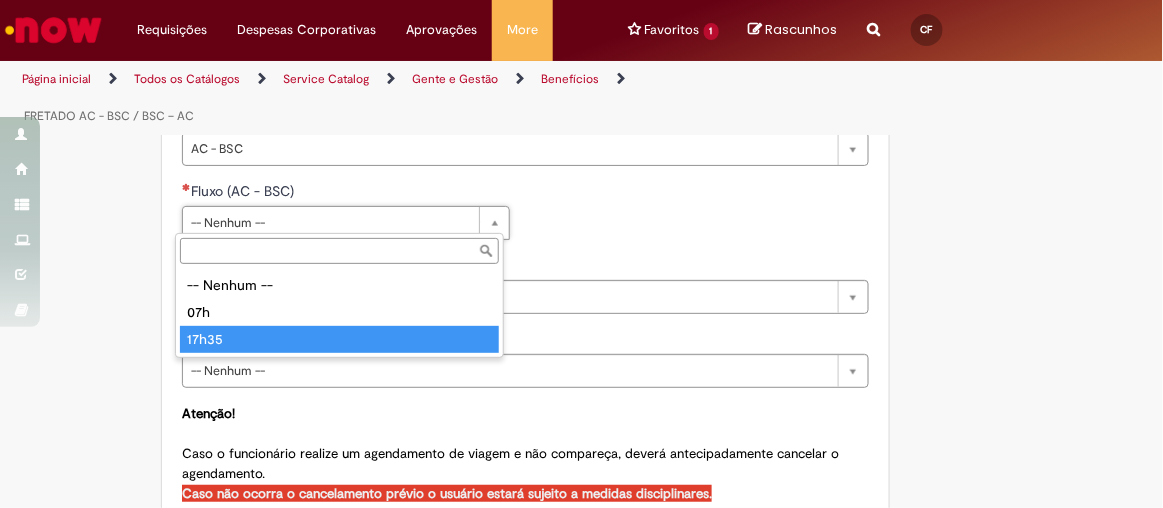type on "*****" 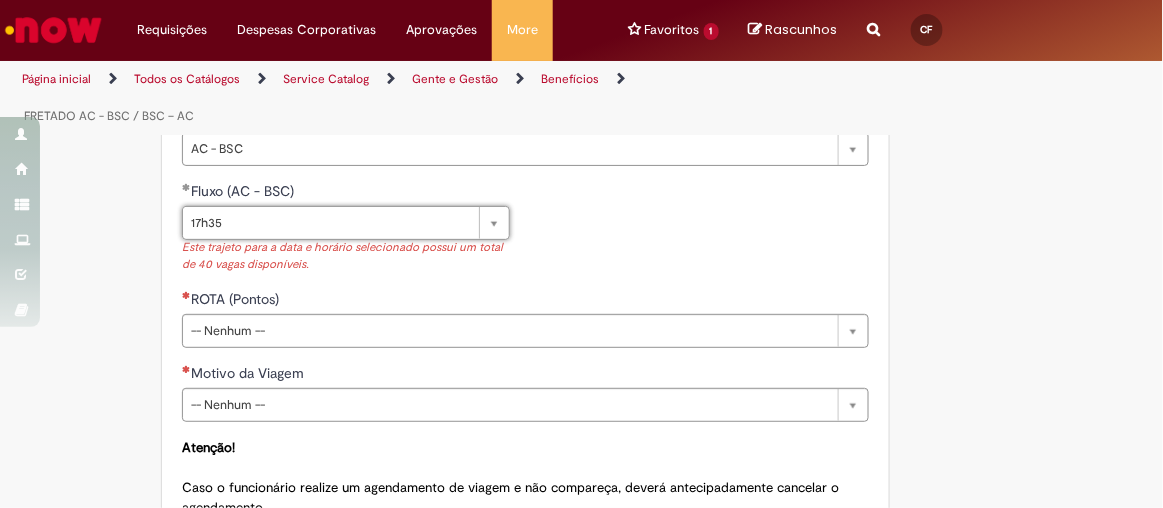 click on "**********" at bounding box center (501, -45) 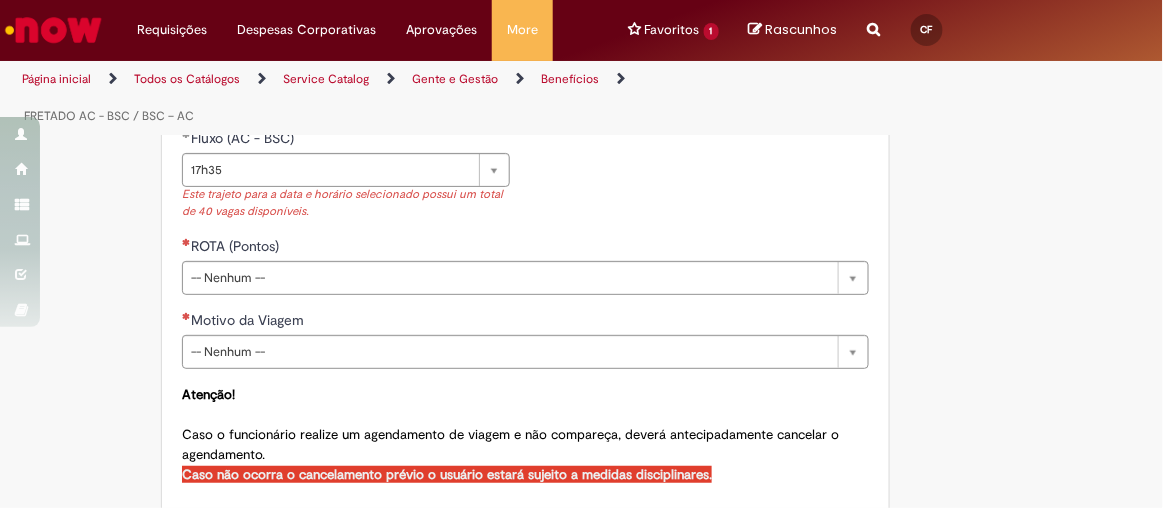 scroll, scrollTop: 1125, scrollLeft: 0, axis: vertical 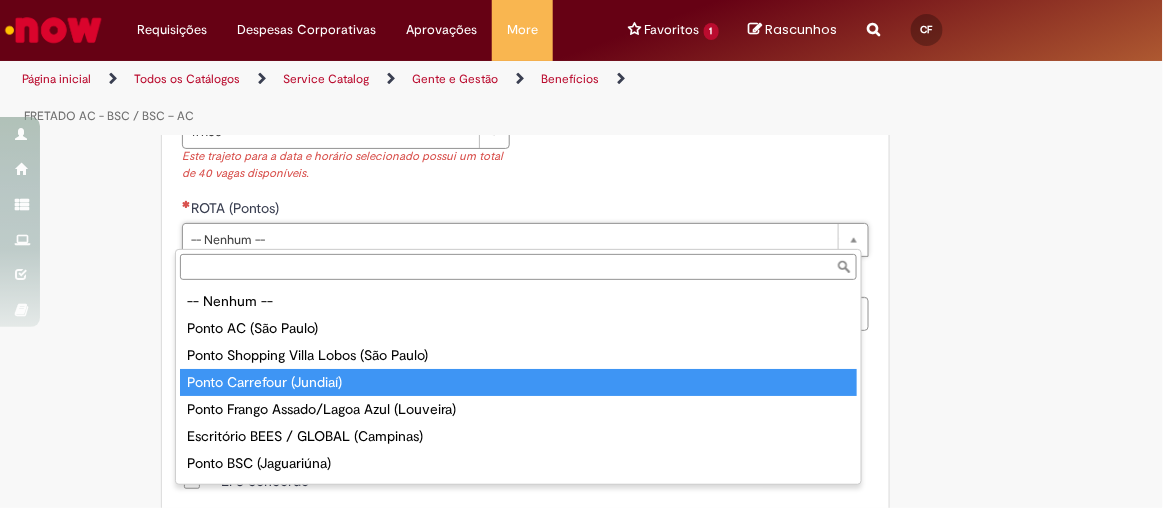 type on "**********" 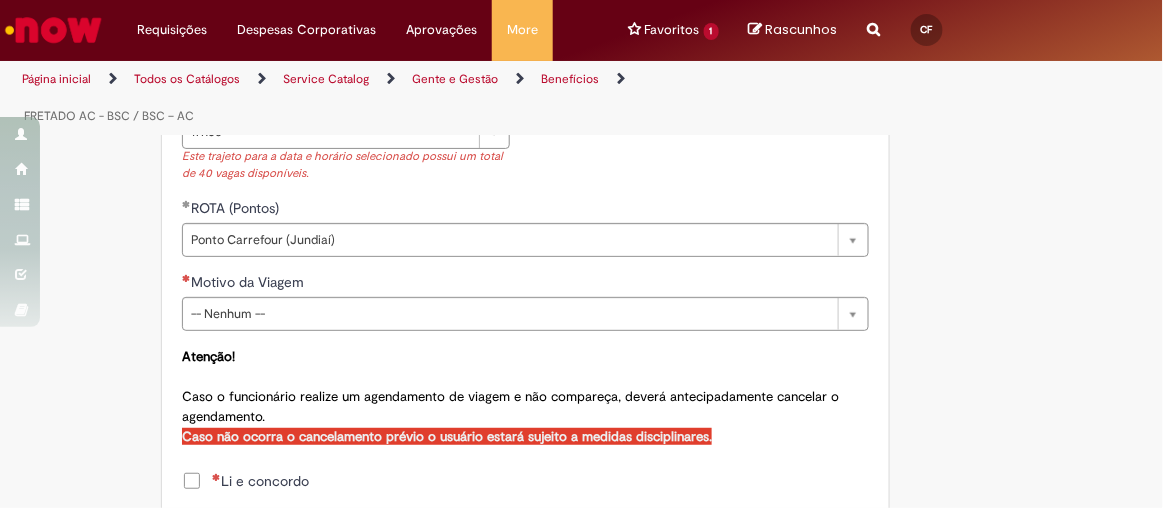 click on "**********" at bounding box center [501, -136] 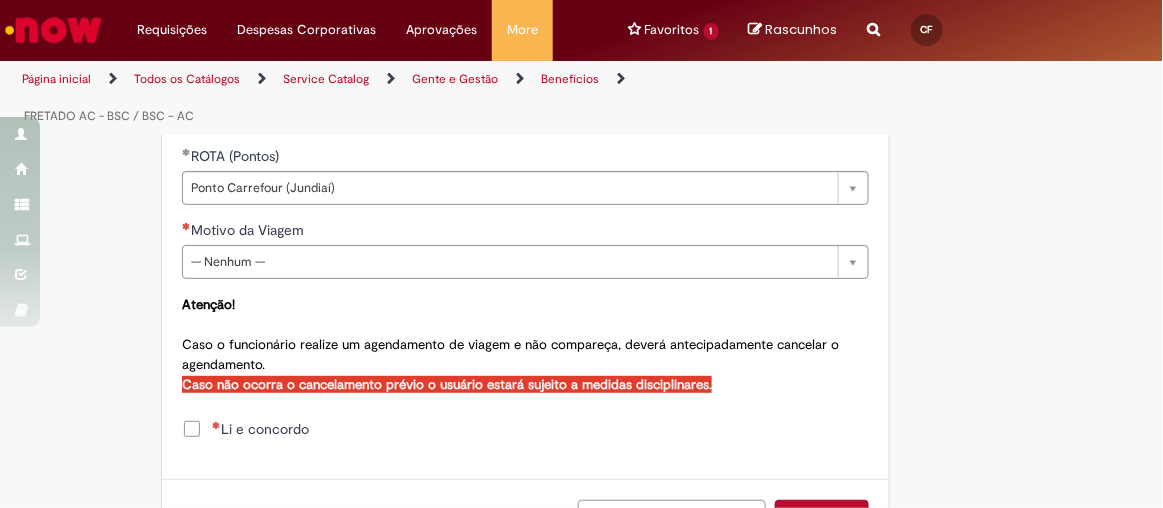 scroll, scrollTop: 1216, scrollLeft: 0, axis: vertical 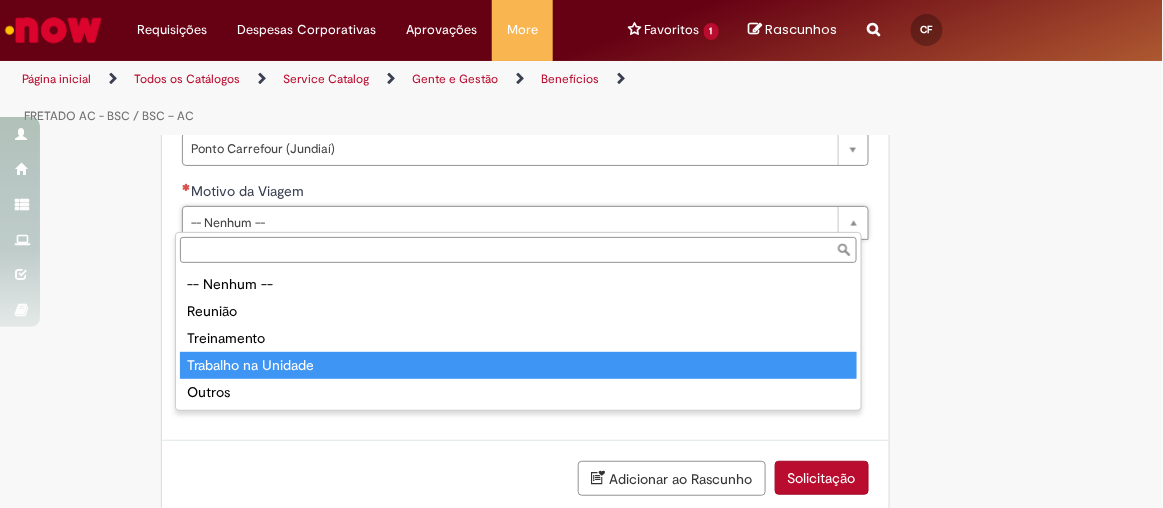 type on "**********" 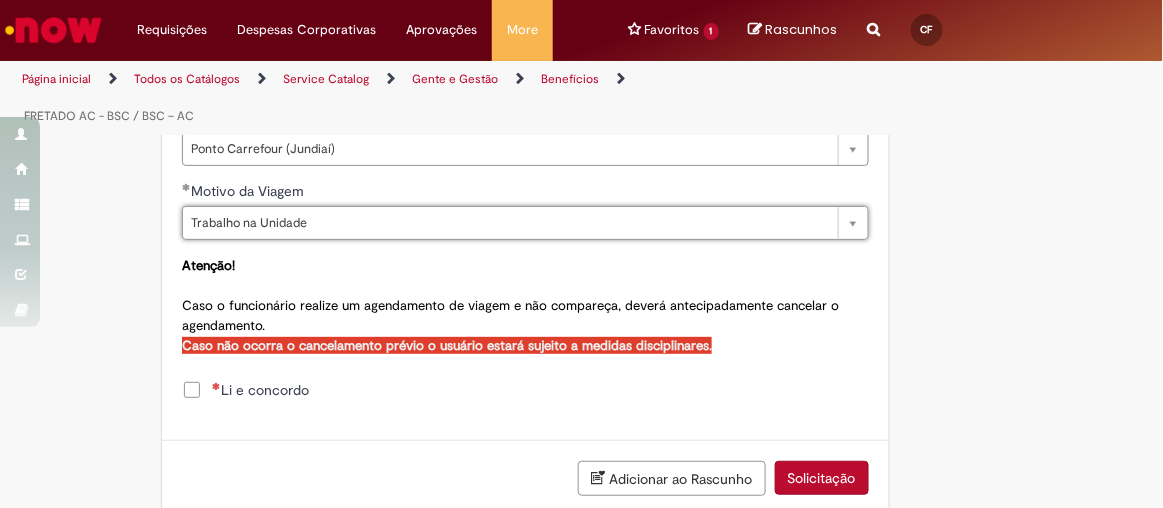click on "Li e concordo" at bounding box center [260, 390] 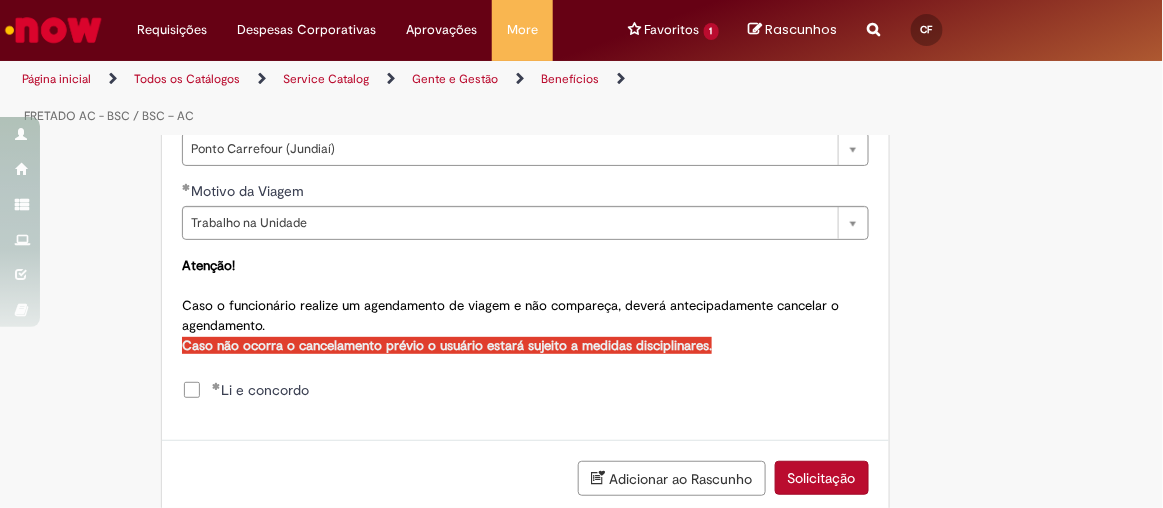 click on "Solicitação" at bounding box center [822, 478] 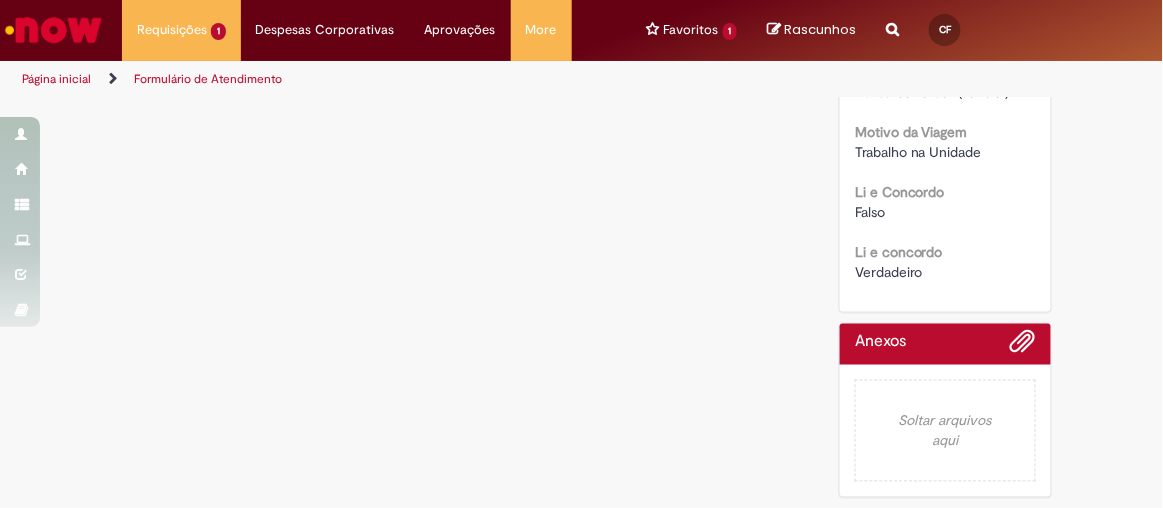 scroll, scrollTop: 0, scrollLeft: 0, axis: both 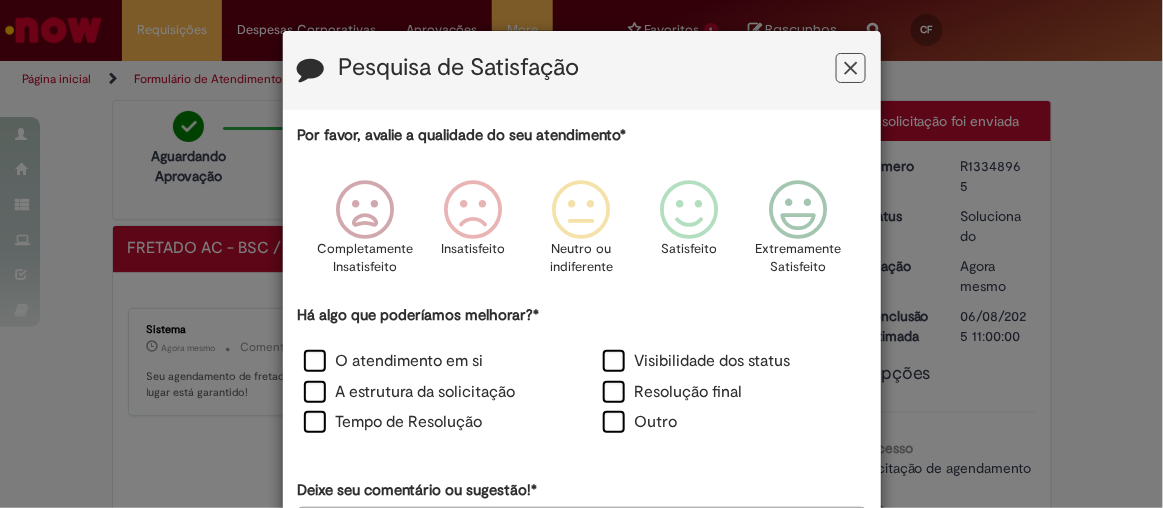 click at bounding box center [851, 68] 